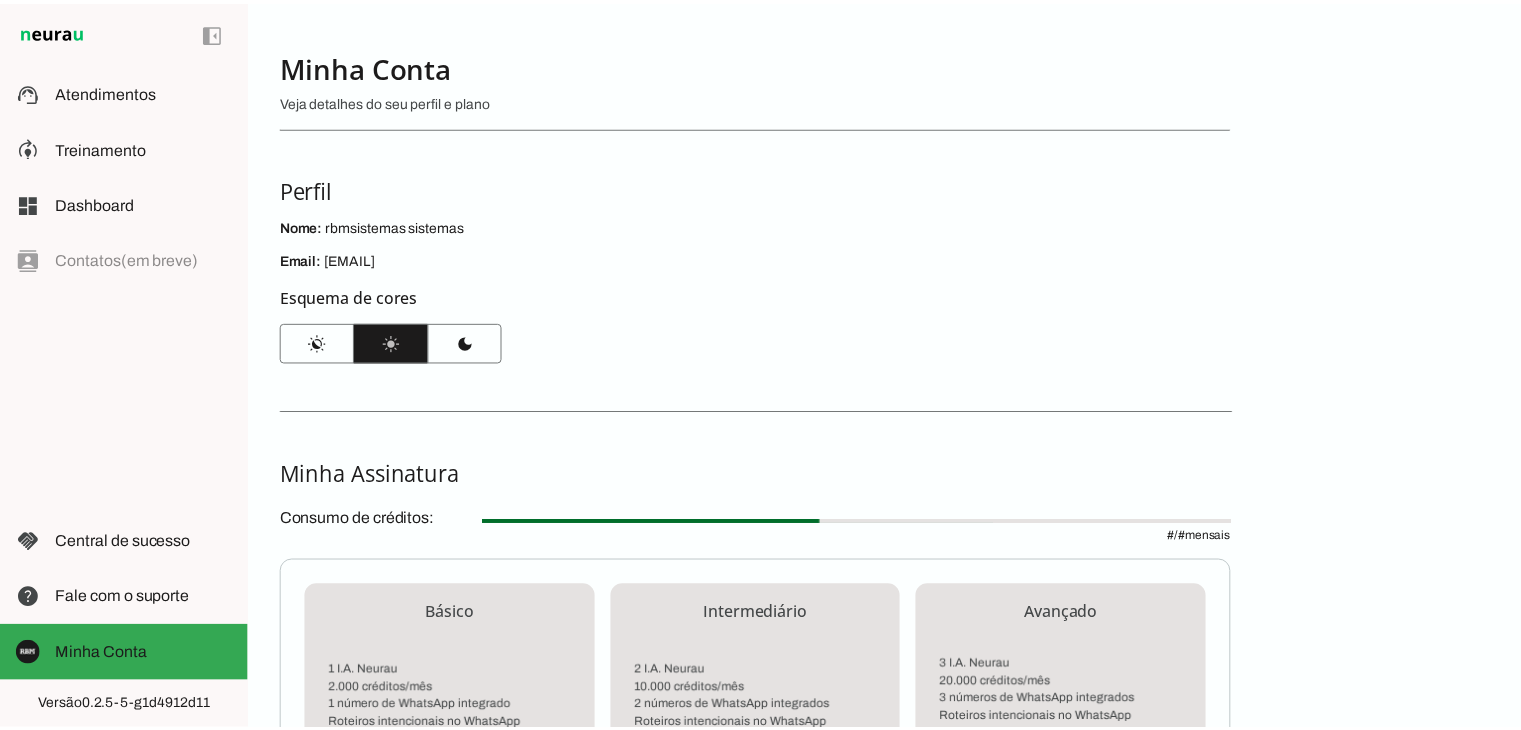 scroll, scrollTop: 0, scrollLeft: 0, axis: both 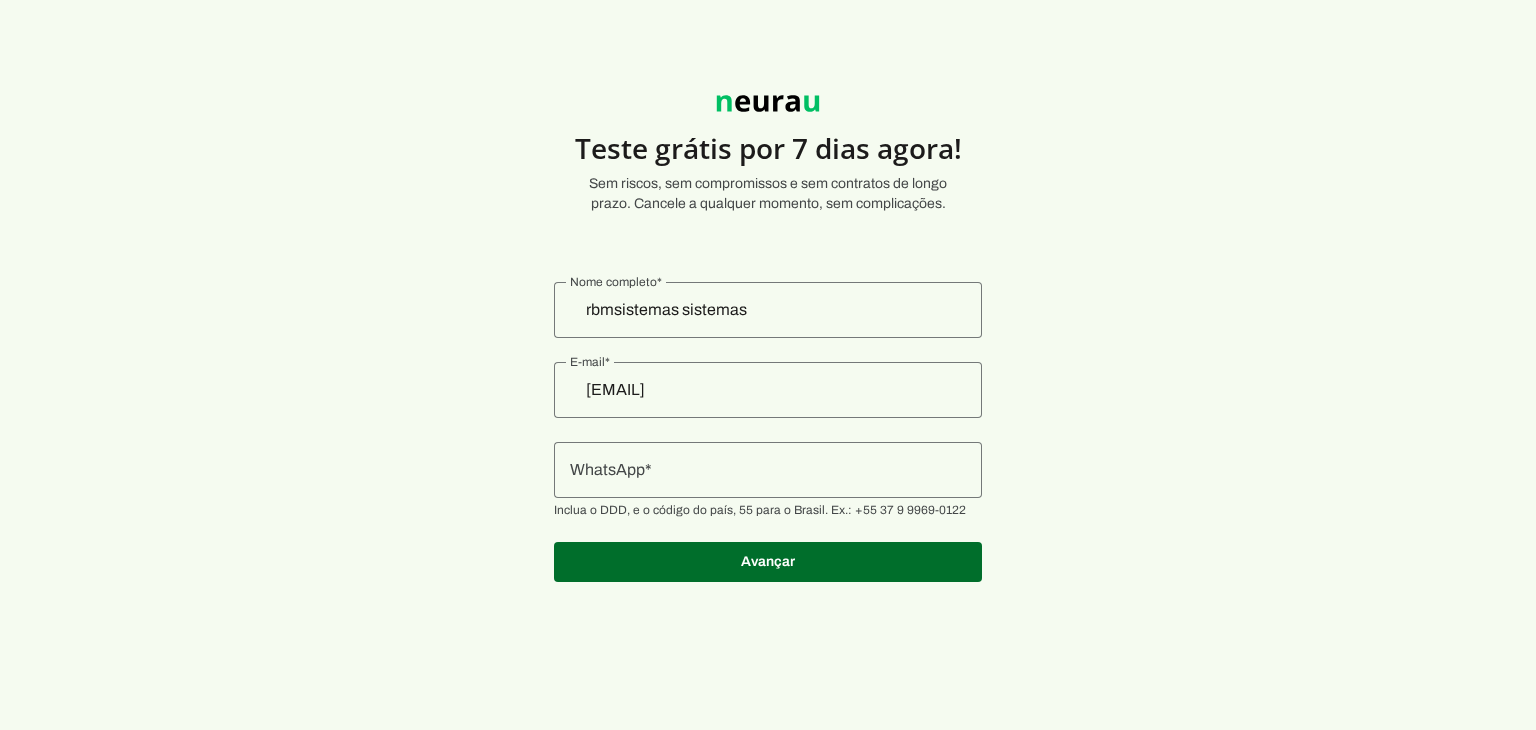 click at bounding box center [768, 470] 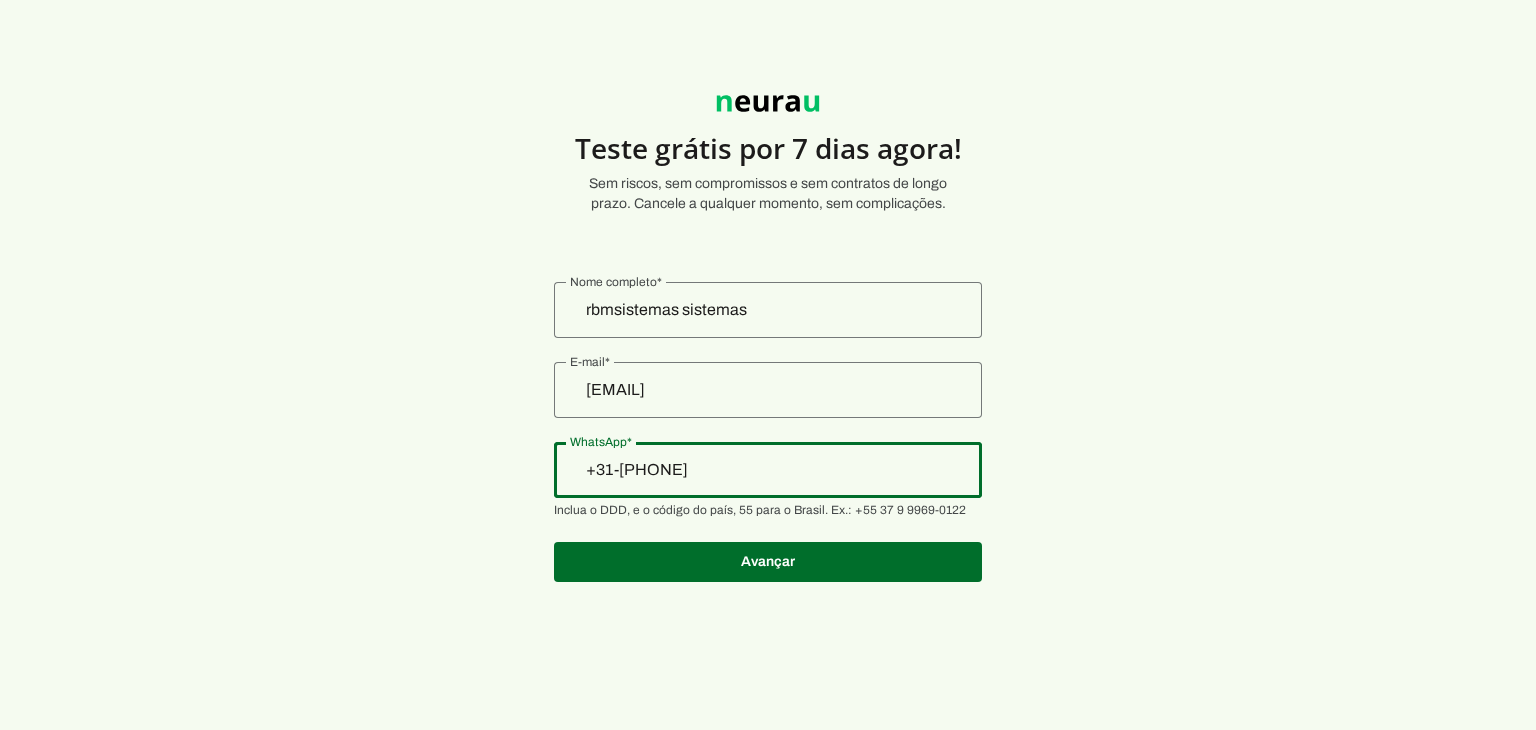 type on "+31-97-228-0419" 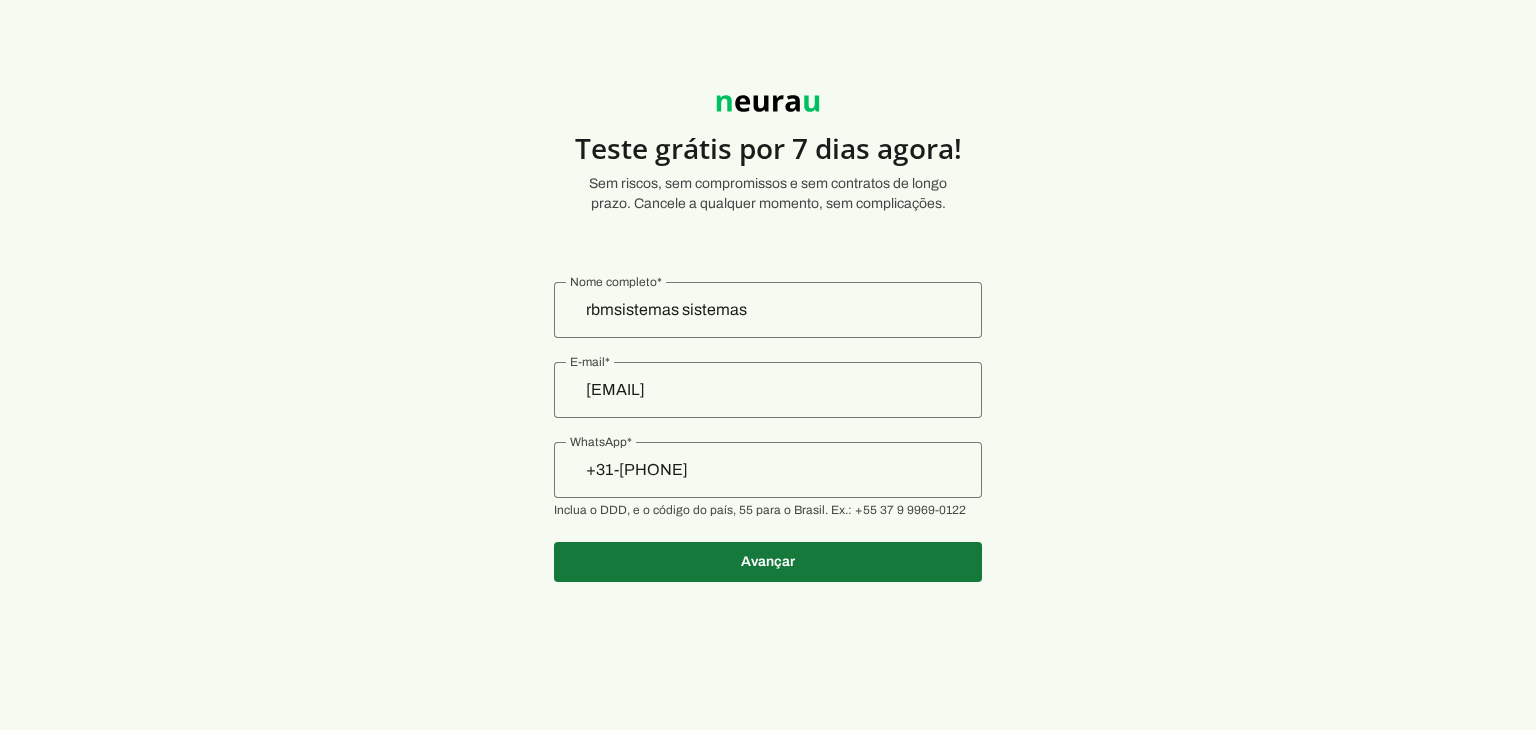 click at bounding box center (768, 562) 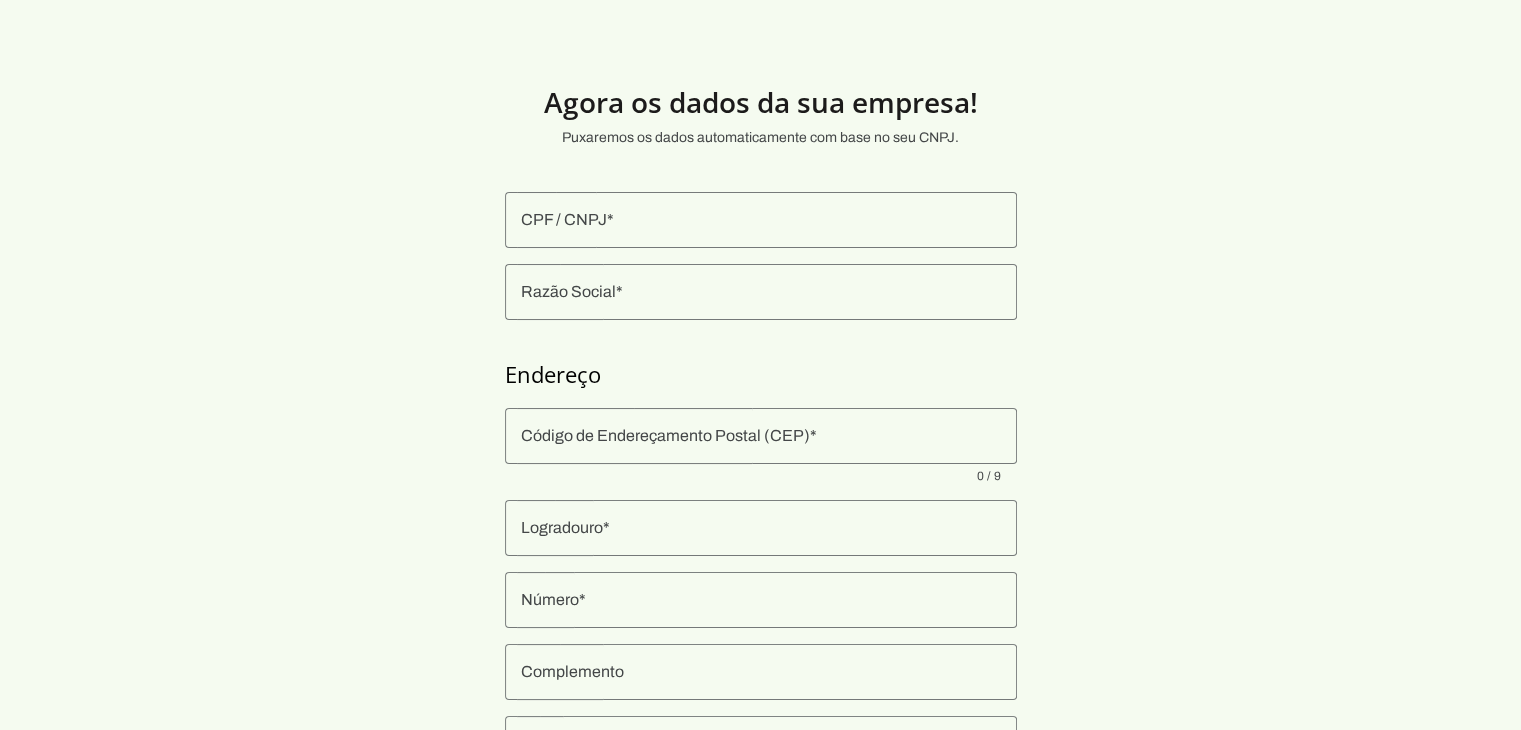 scroll, scrollTop: 234, scrollLeft: 0, axis: vertical 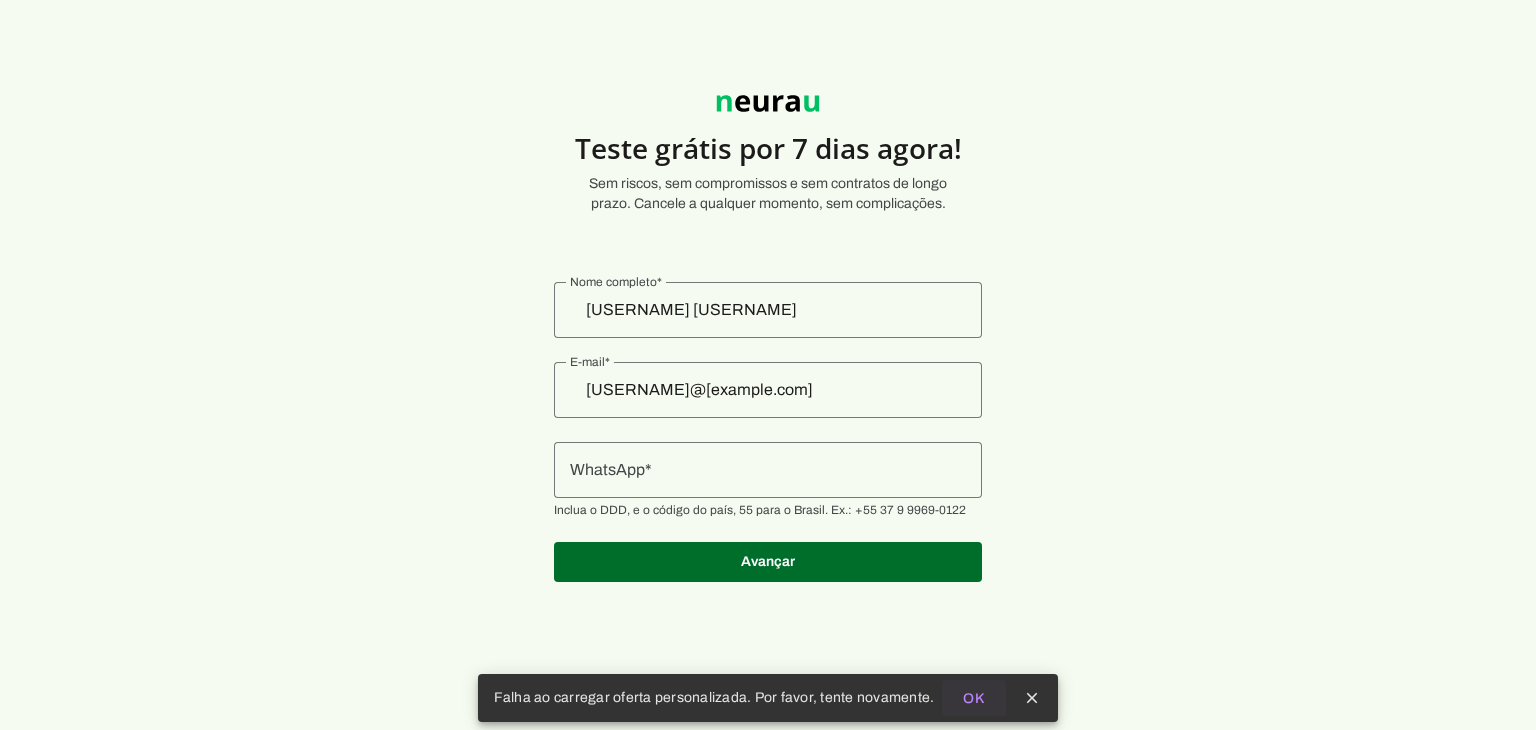 click on "OK" at bounding box center (0, 0) 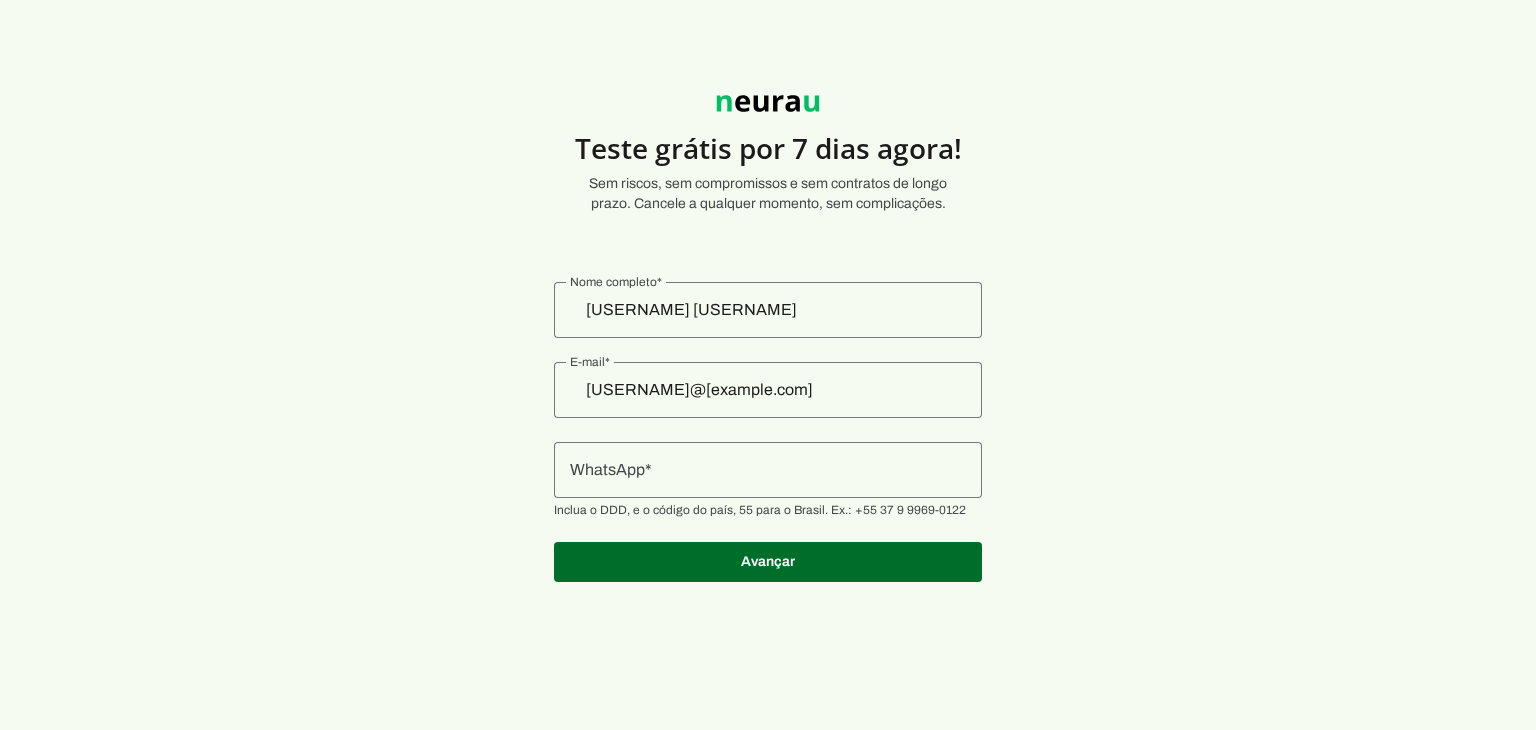 click at bounding box center (768, 470) 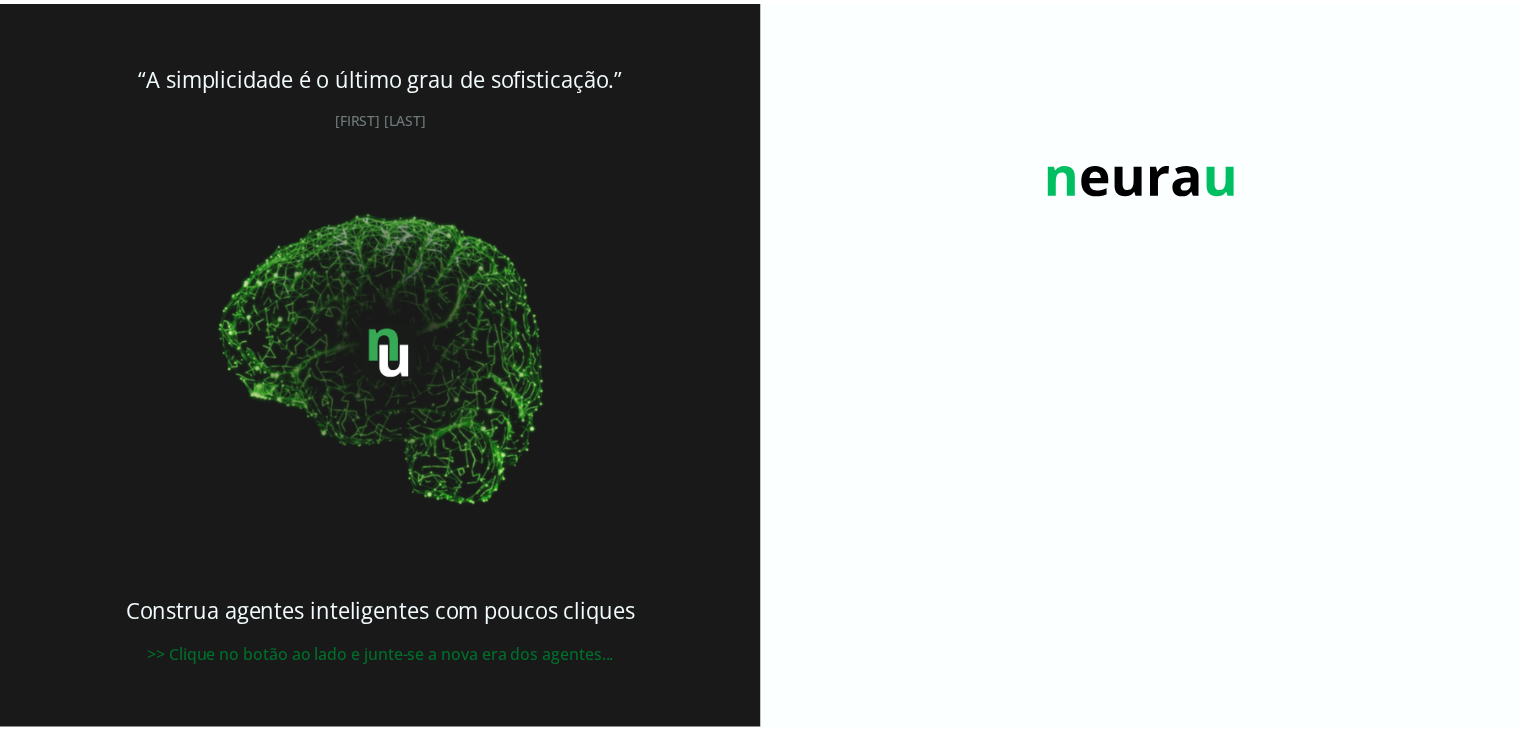 scroll, scrollTop: 0, scrollLeft: 0, axis: both 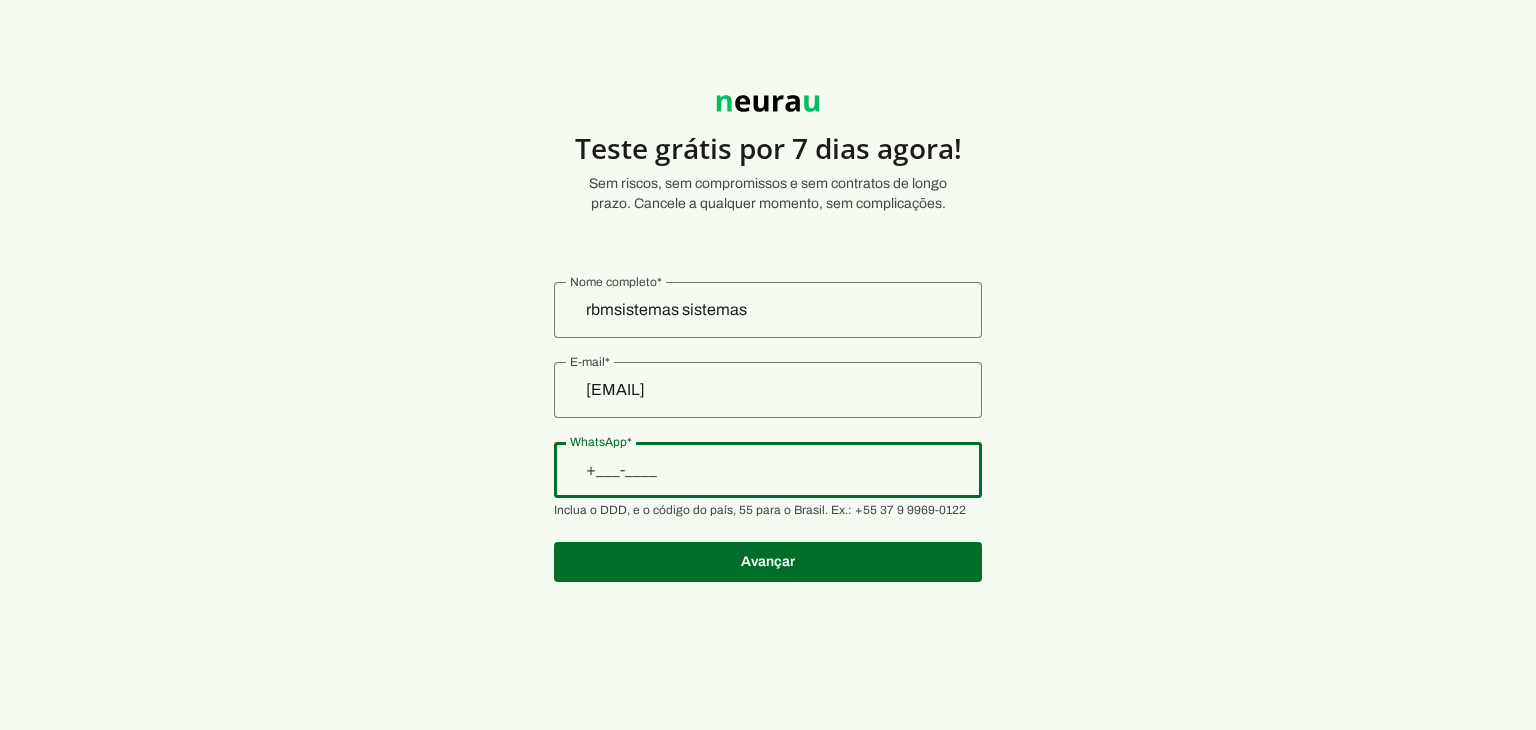 click at bounding box center [768, 470] 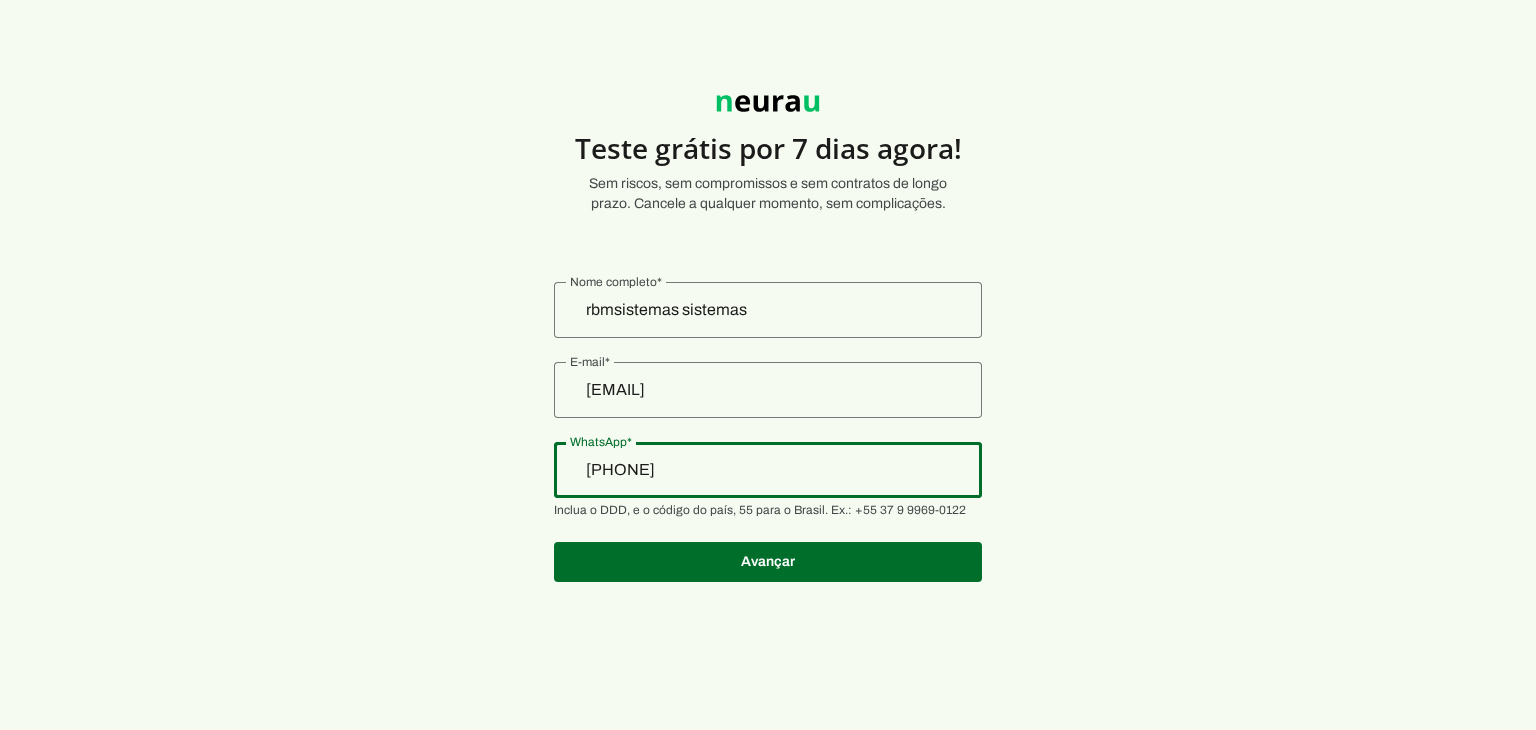 type on "+31-97-228-0419" 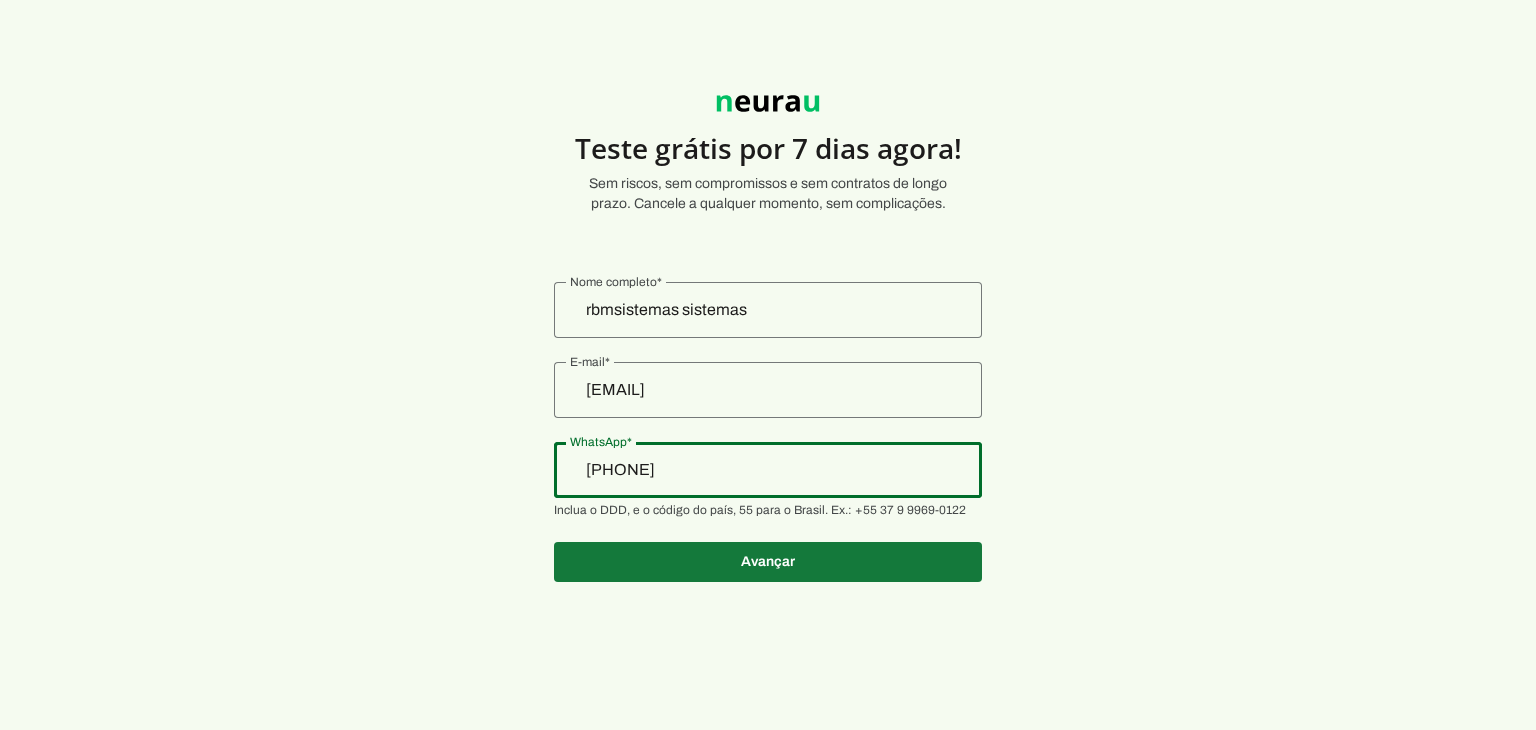 click at bounding box center (768, 562) 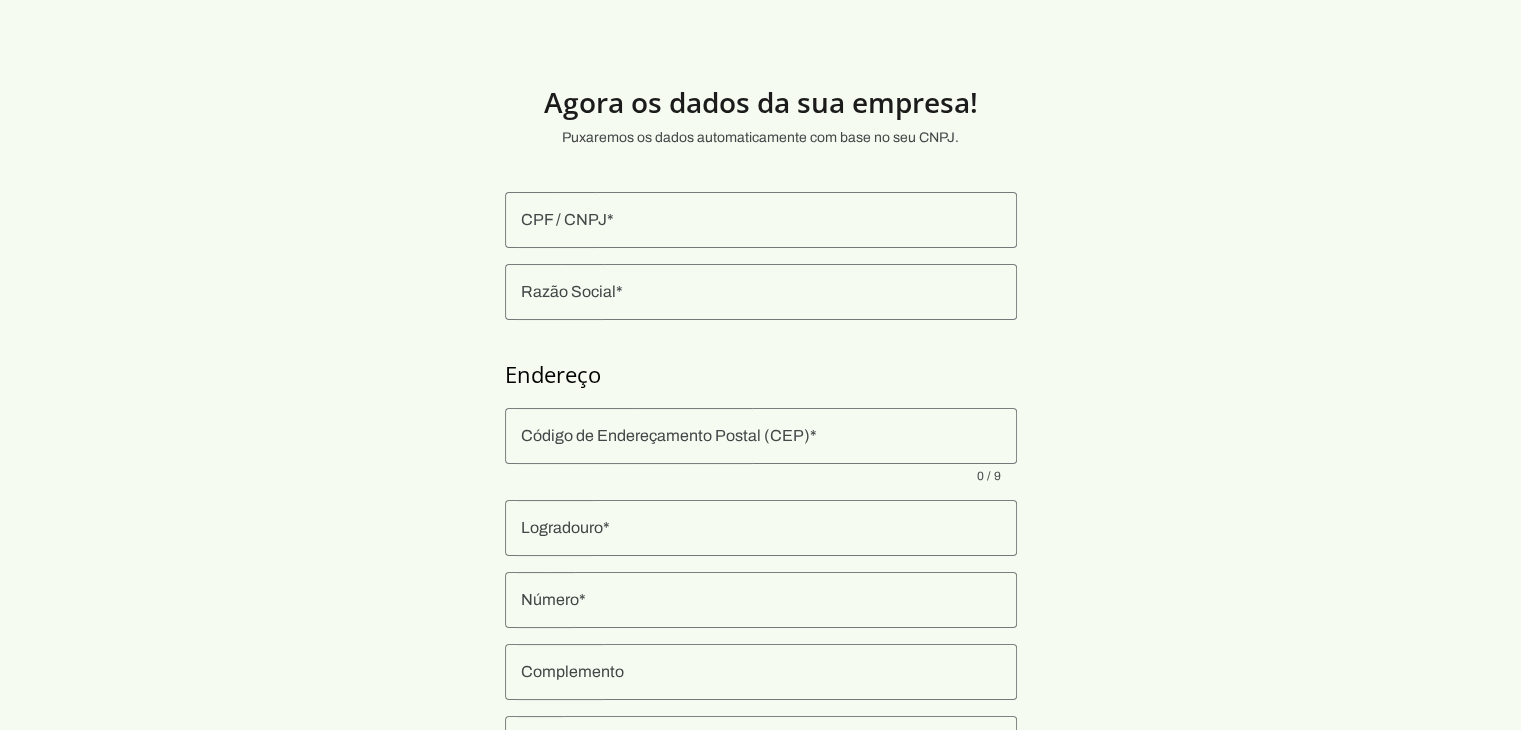 scroll, scrollTop: 234, scrollLeft: 0, axis: vertical 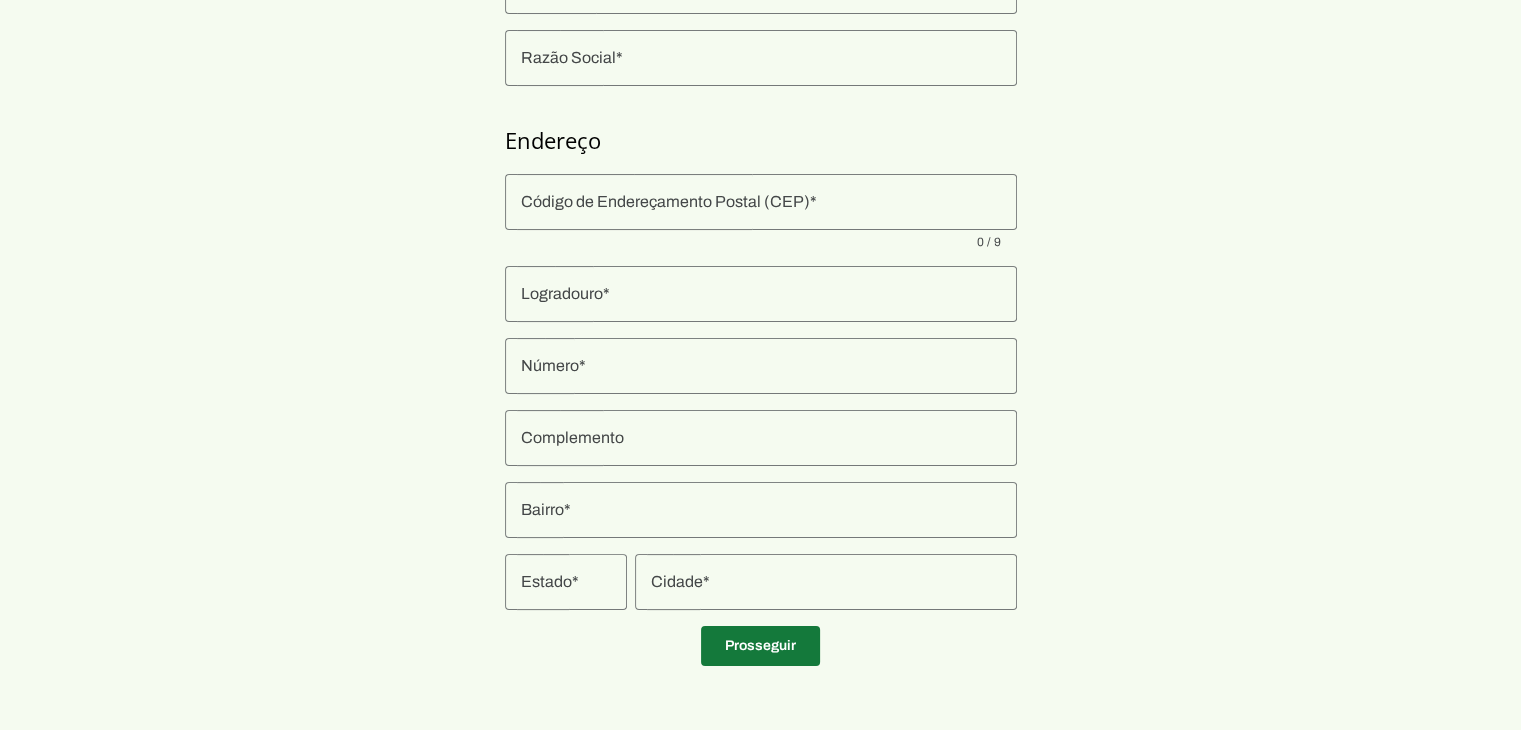 click at bounding box center (760, 646) 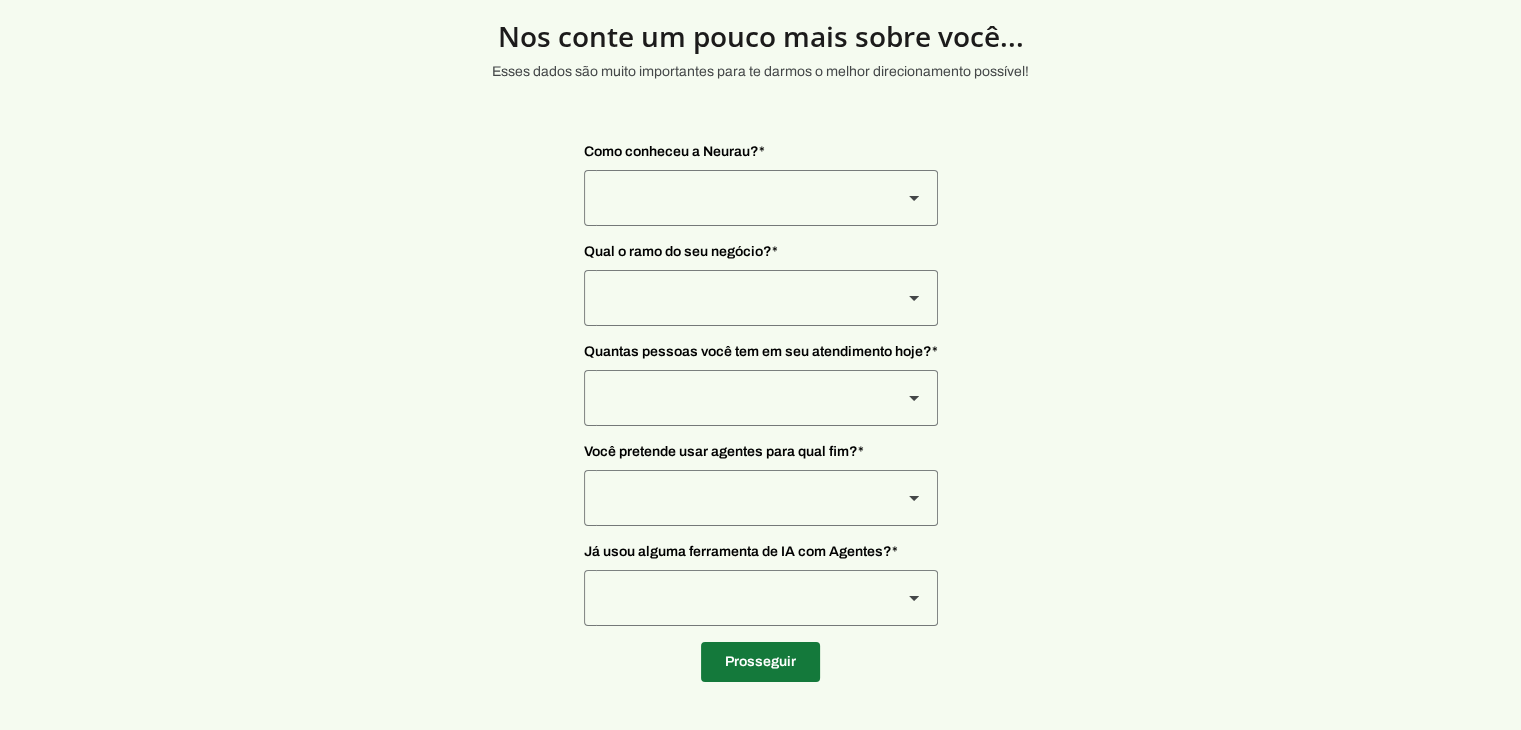 click at bounding box center [760, 662] 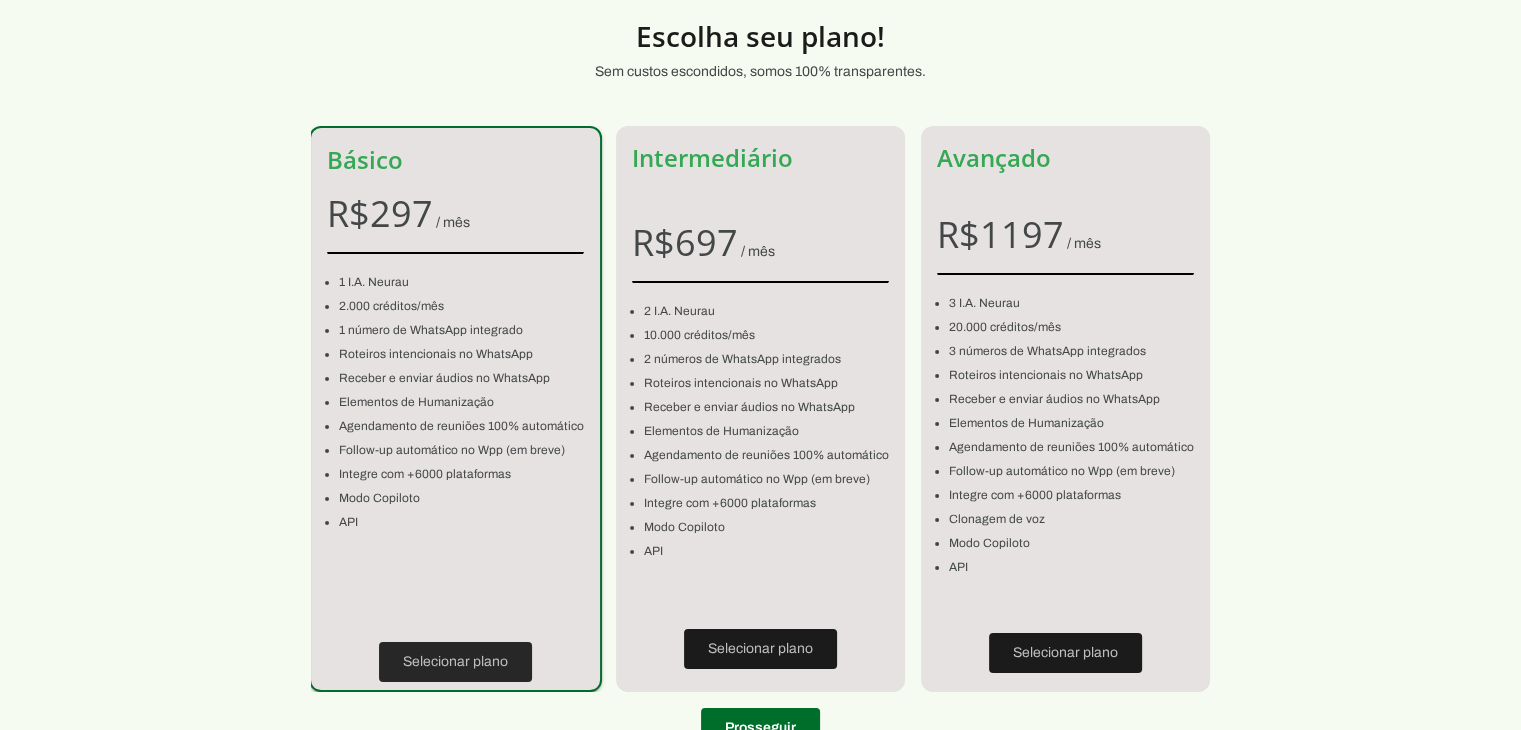 click at bounding box center [455, 662] 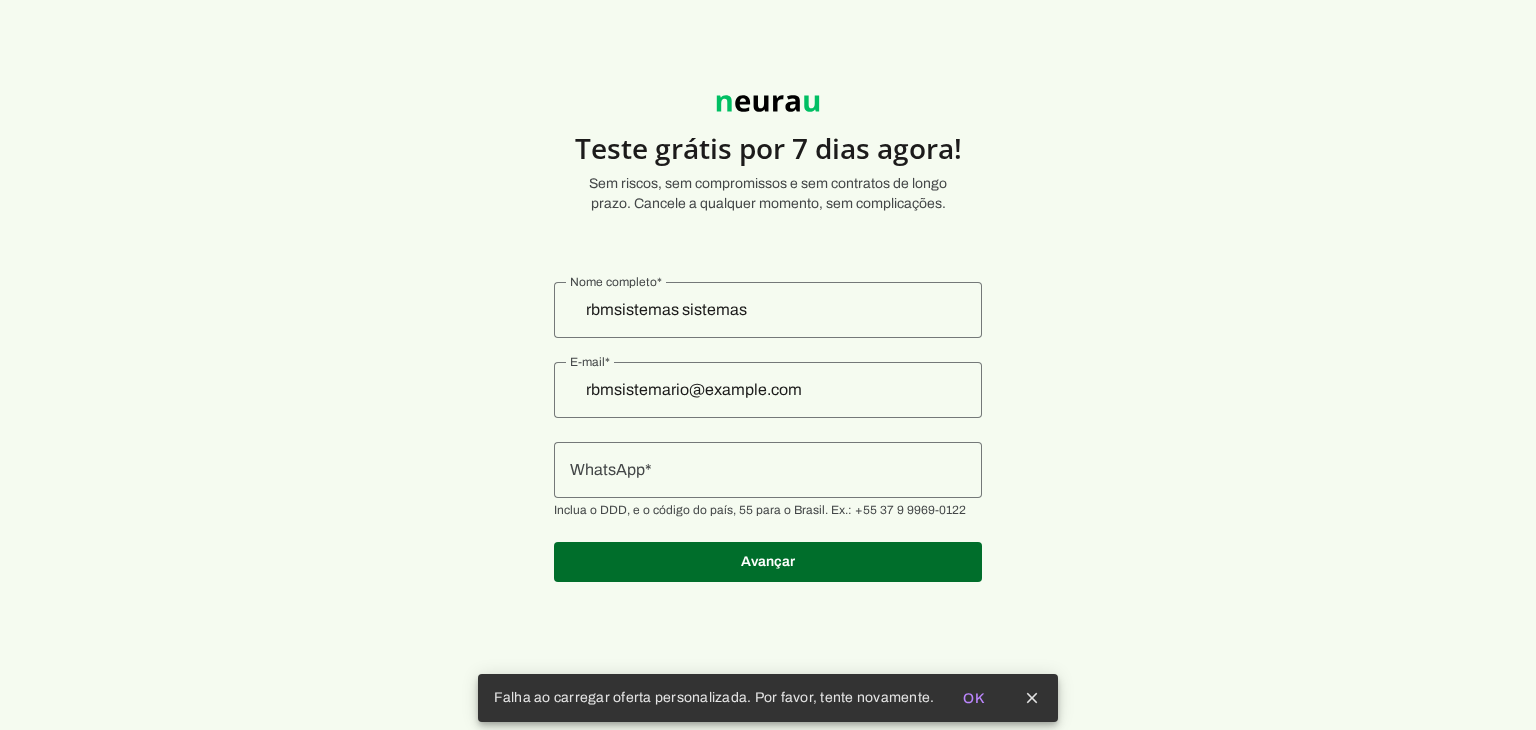 scroll, scrollTop: 0, scrollLeft: 0, axis: both 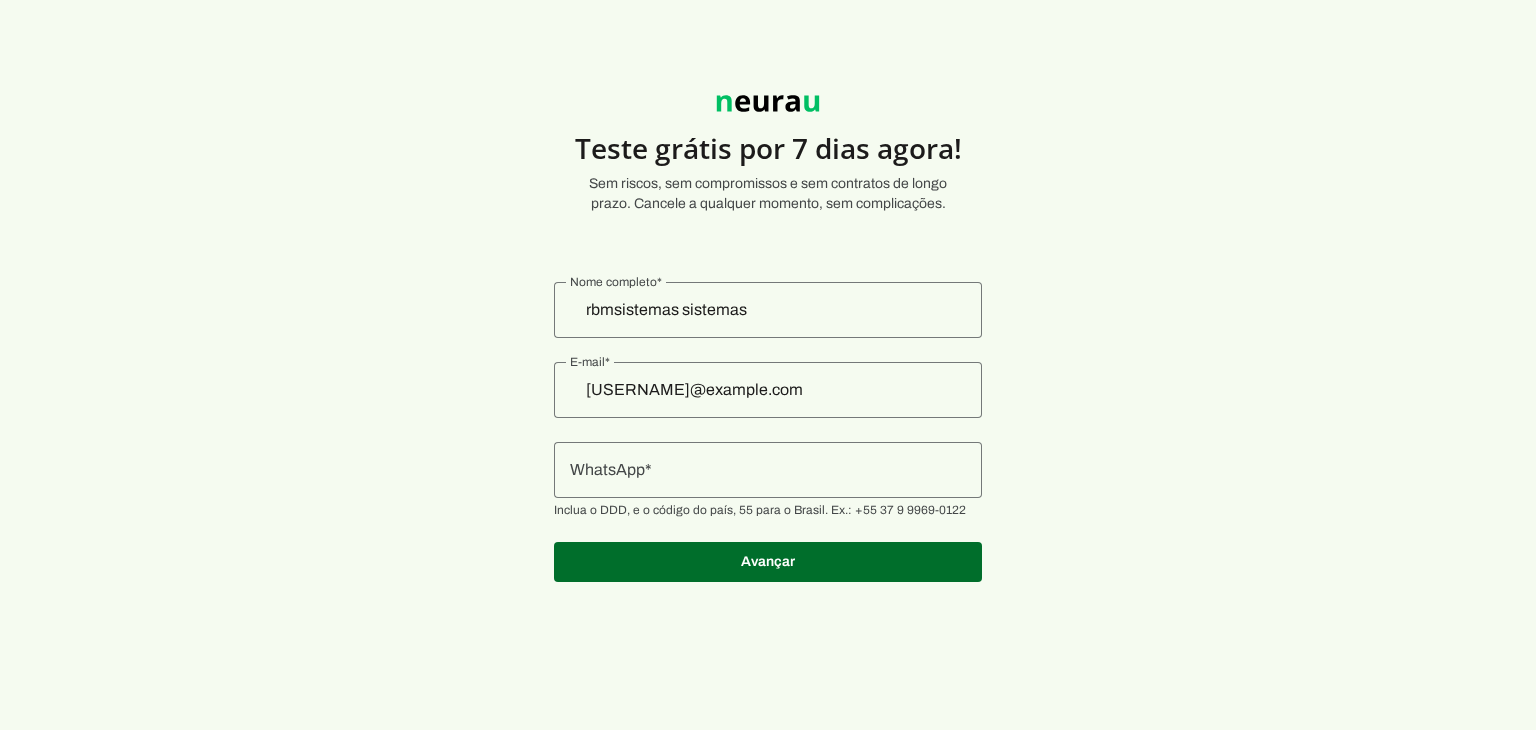 click on "Teste grátis por 7 dias agora!
Sem riscos, sem compromissos e sem contratos de longo prazo. Cancele
a qualquer momento, sem complicações." at bounding box center (768, 327) 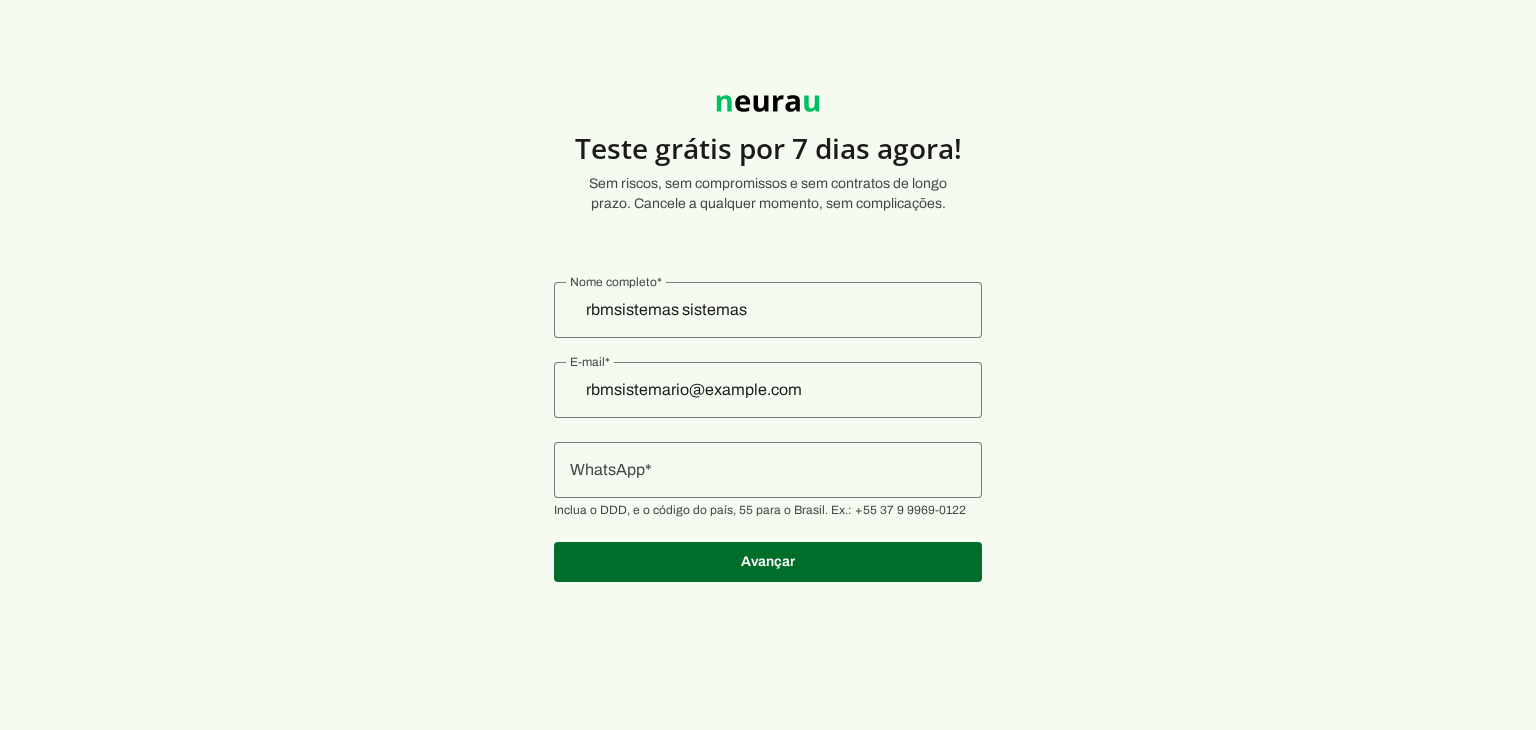 scroll, scrollTop: 0, scrollLeft: 0, axis: both 